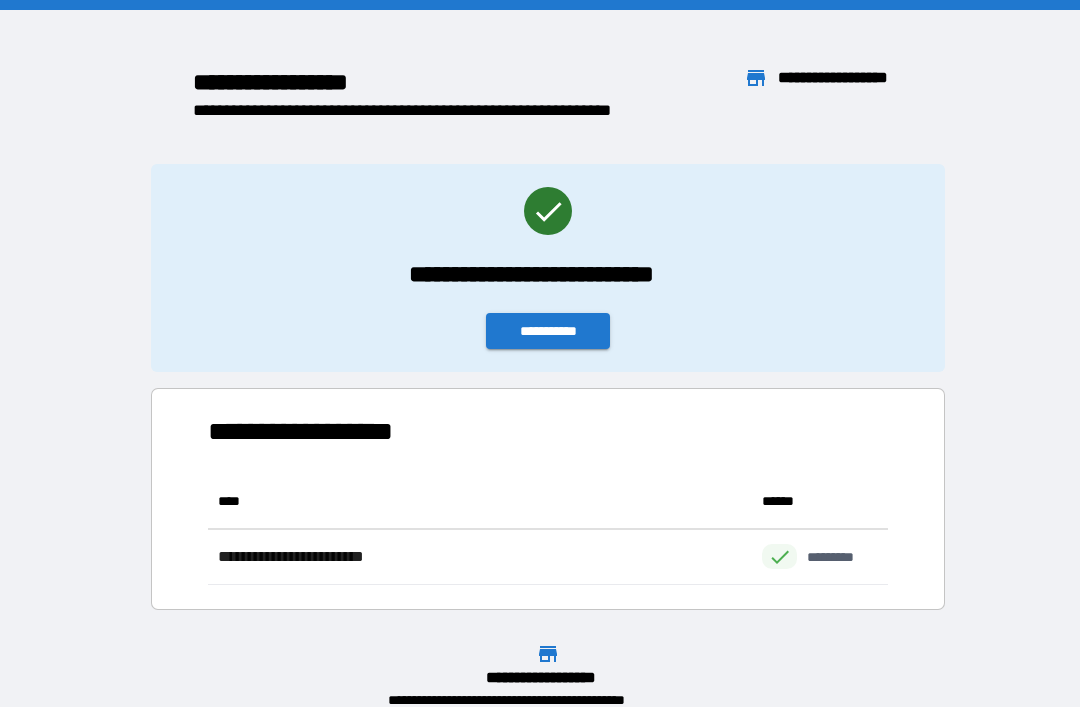 scroll, scrollTop: 0, scrollLeft: 0, axis: both 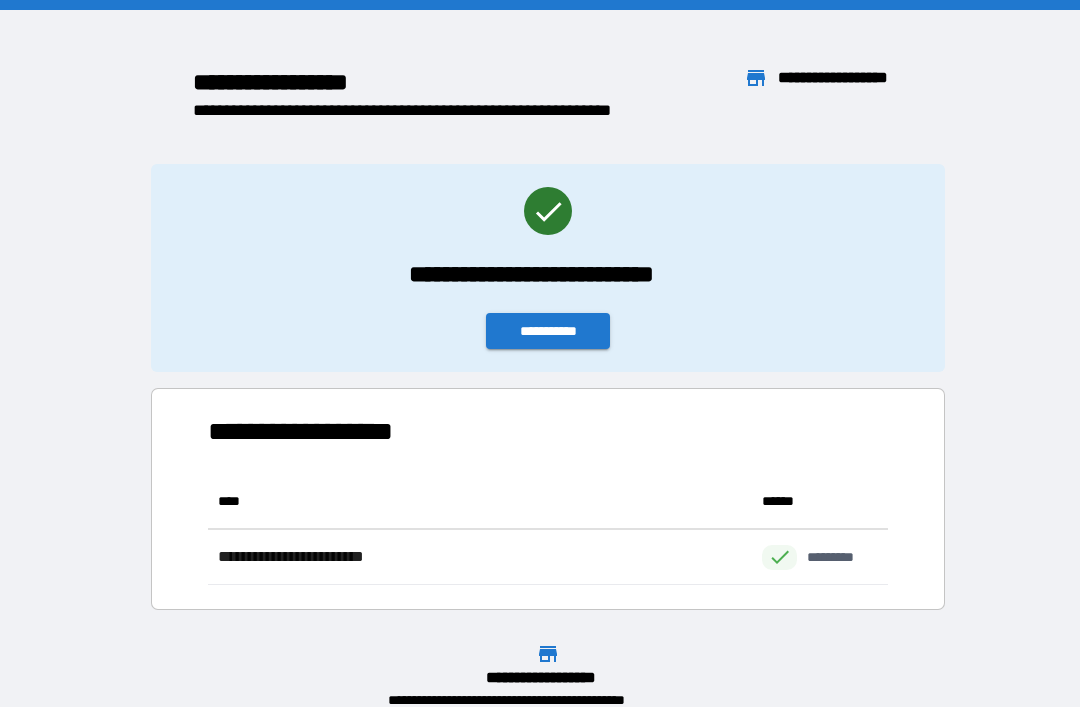 click on "**********" at bounding box center (548, 331) 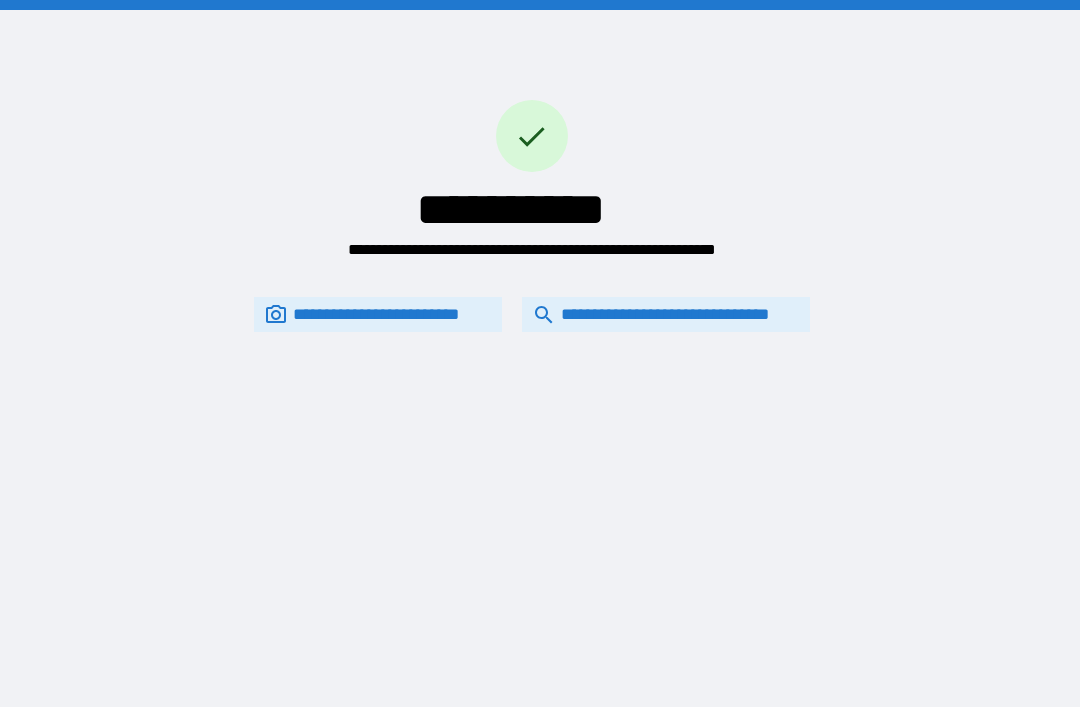 click on "**********" at bounding box center (666, 314) 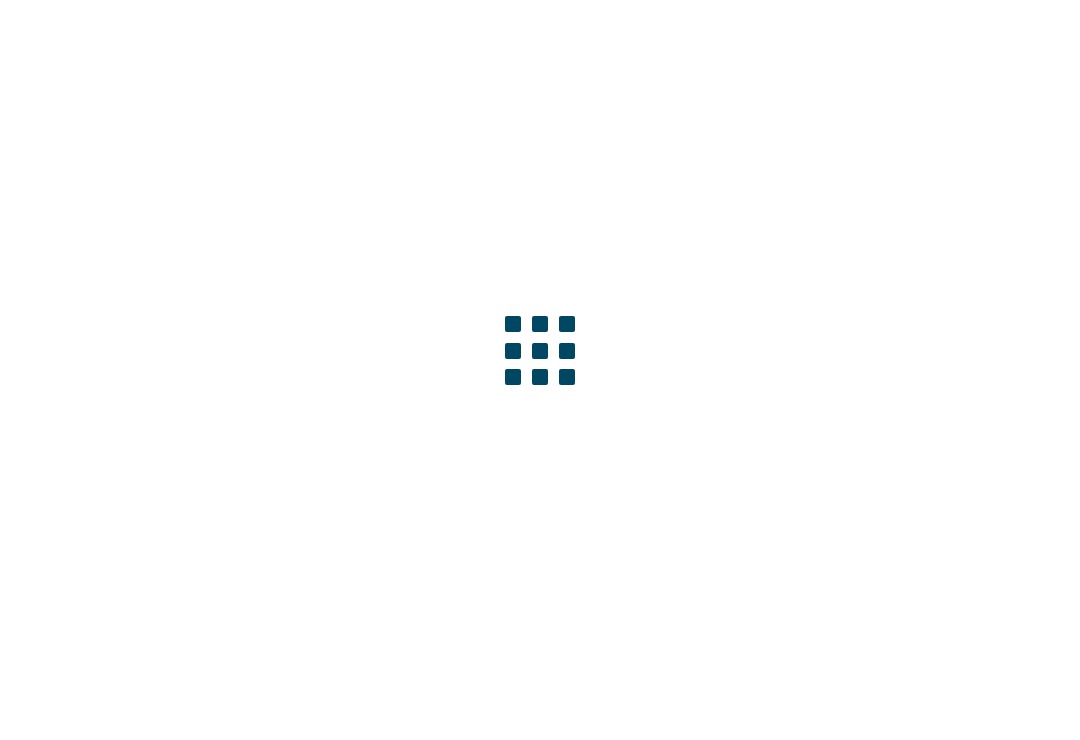 scroll, scrollTop: 0, scrollLeft: 0, axis: both 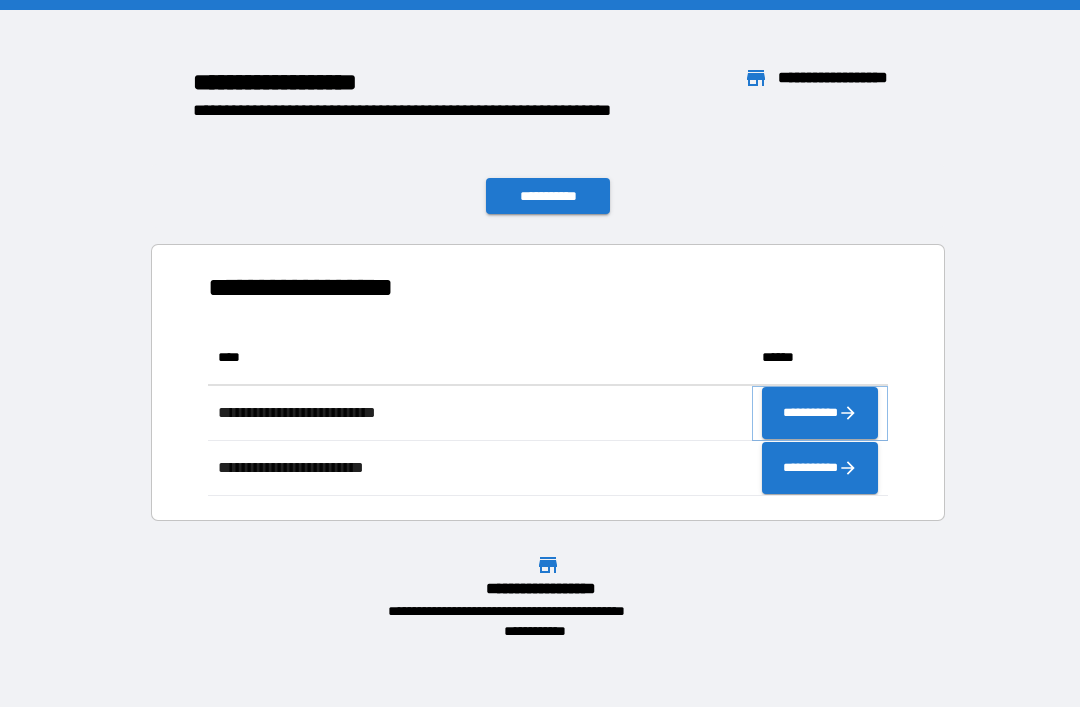 click on "**********" at bounding box center (820, 413) 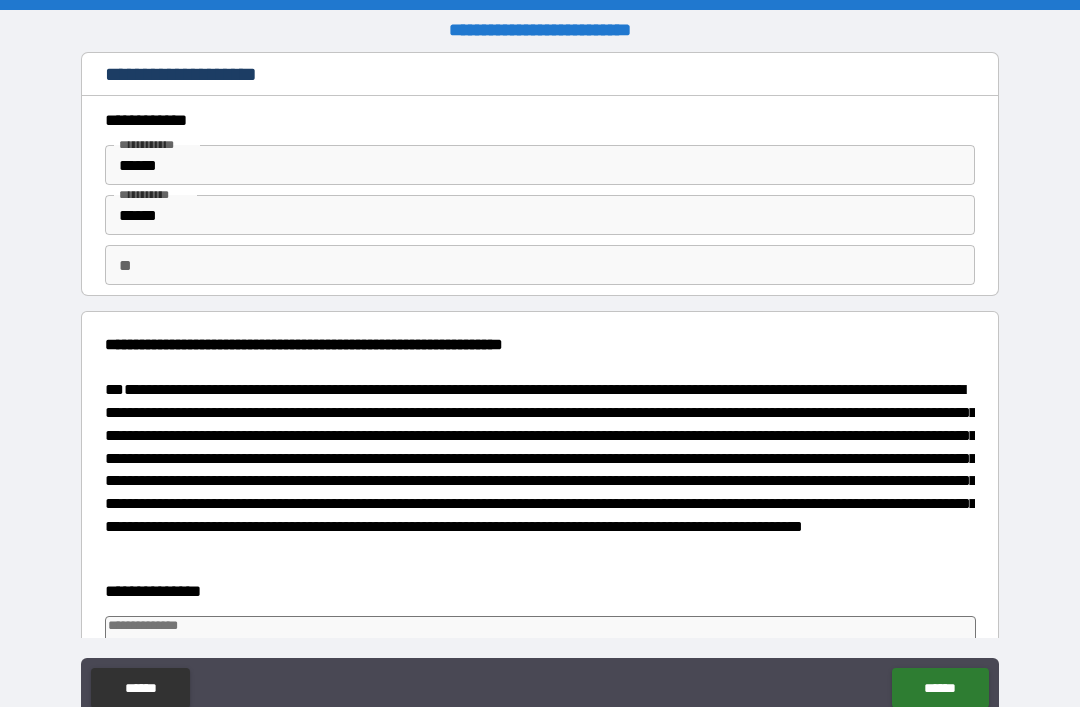 type on "*" 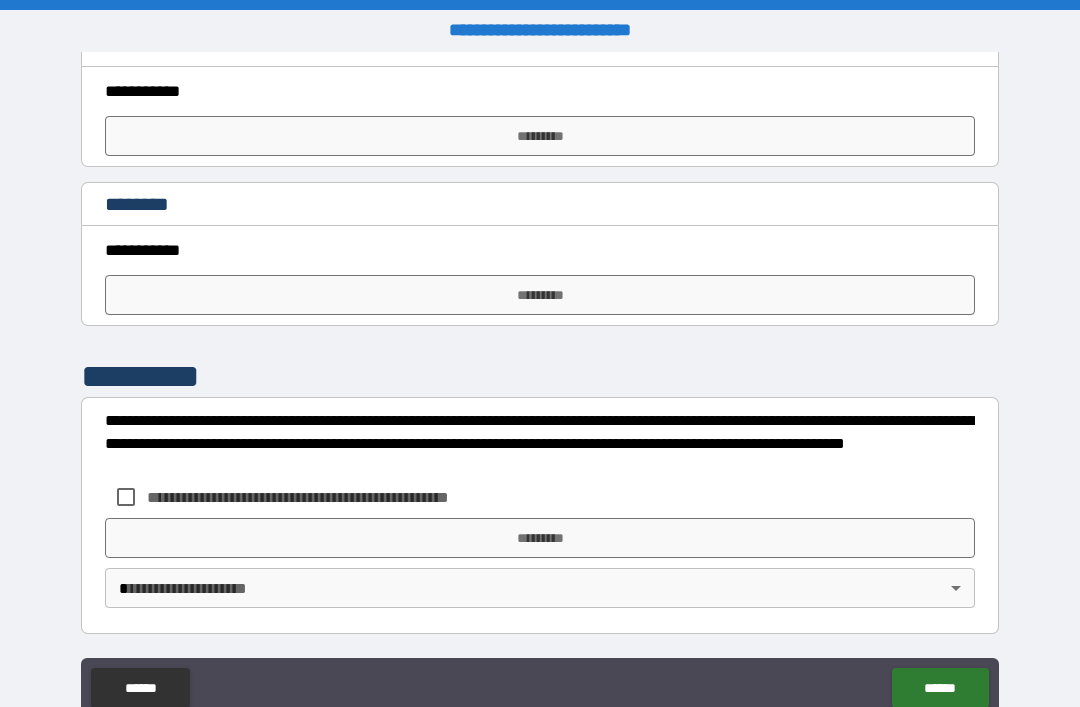 scroll, scrollTop: 3057, scrollLeft: 0, axis: vertical 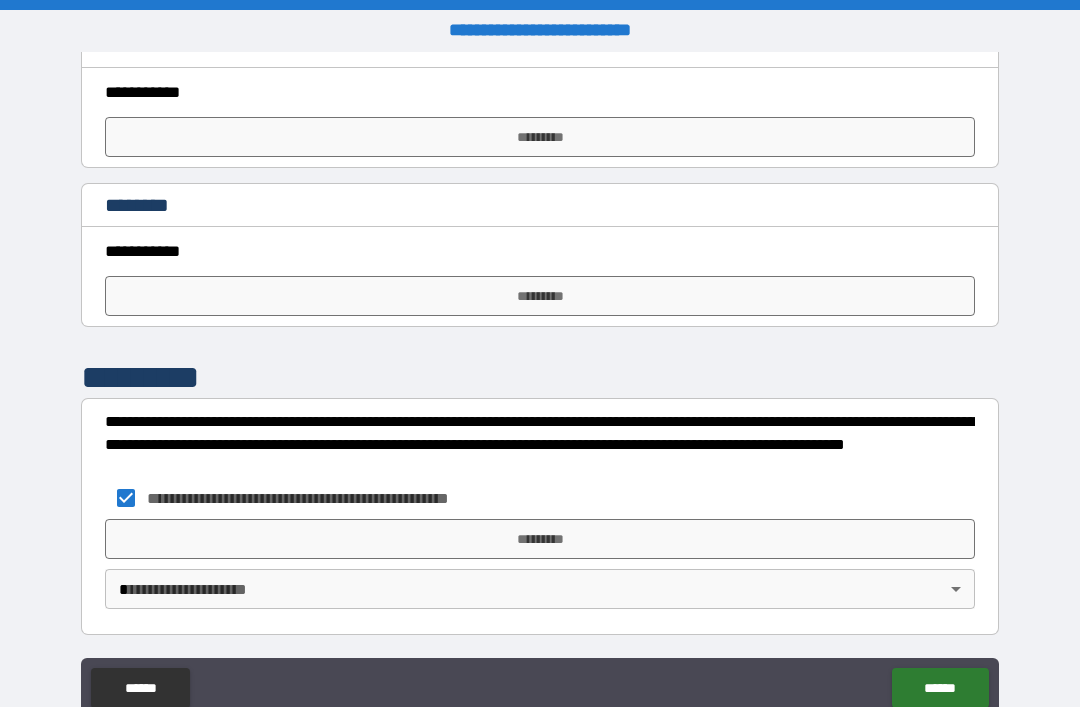 type on "*" 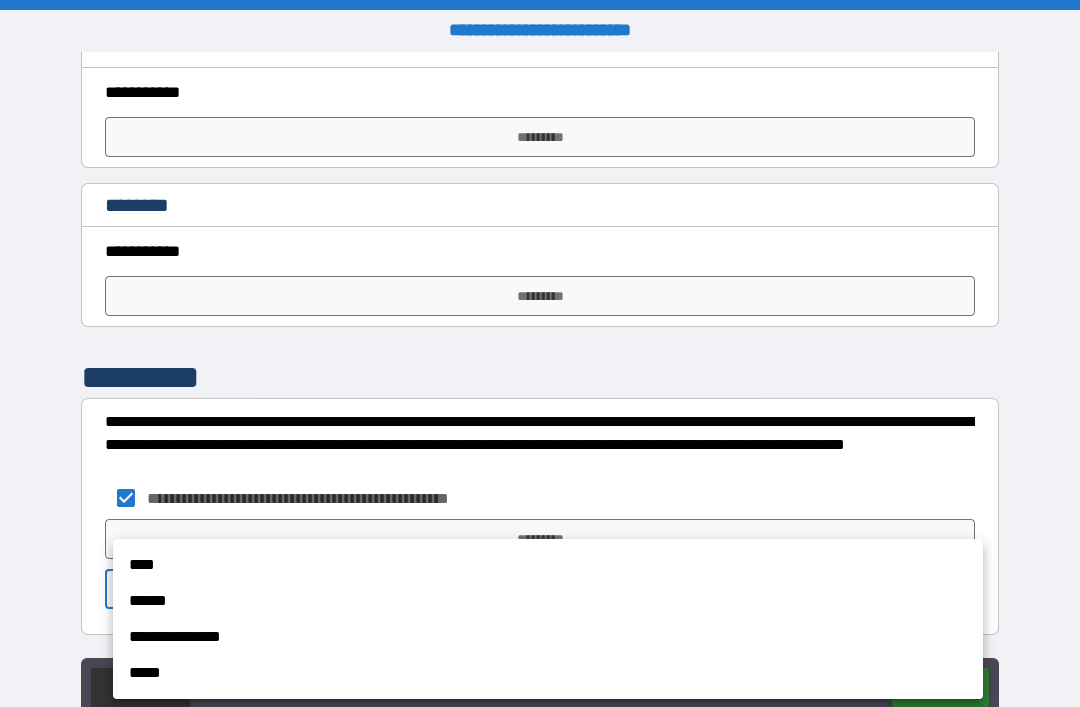 click on "****" at bounding box center [548, 565] 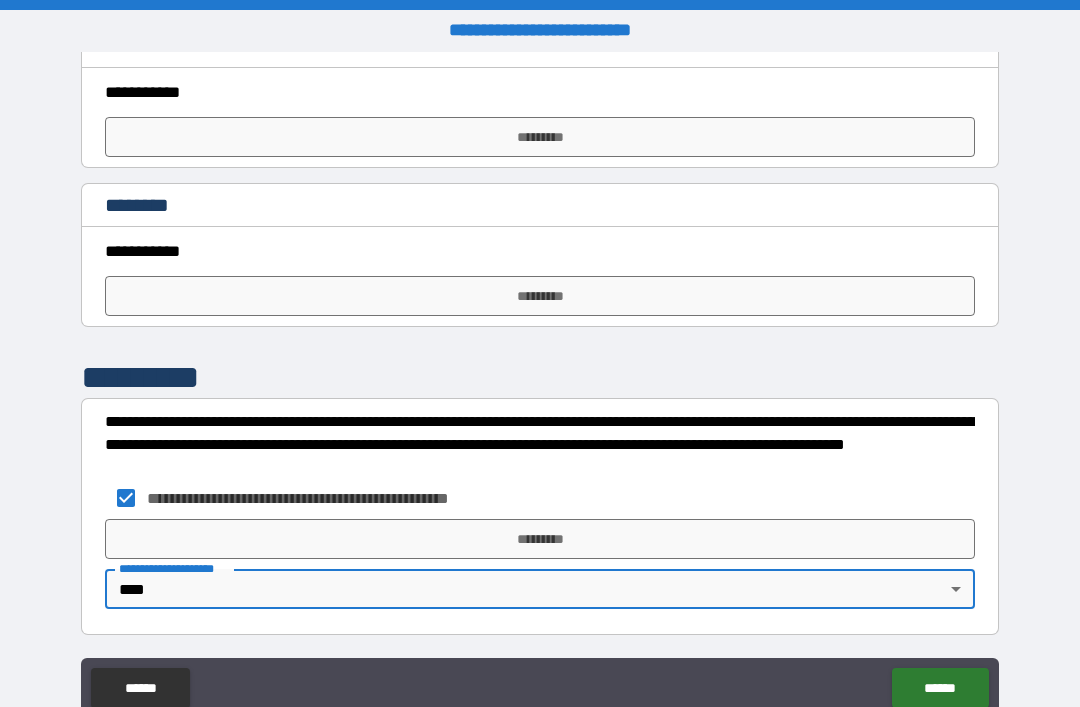 type on "*" 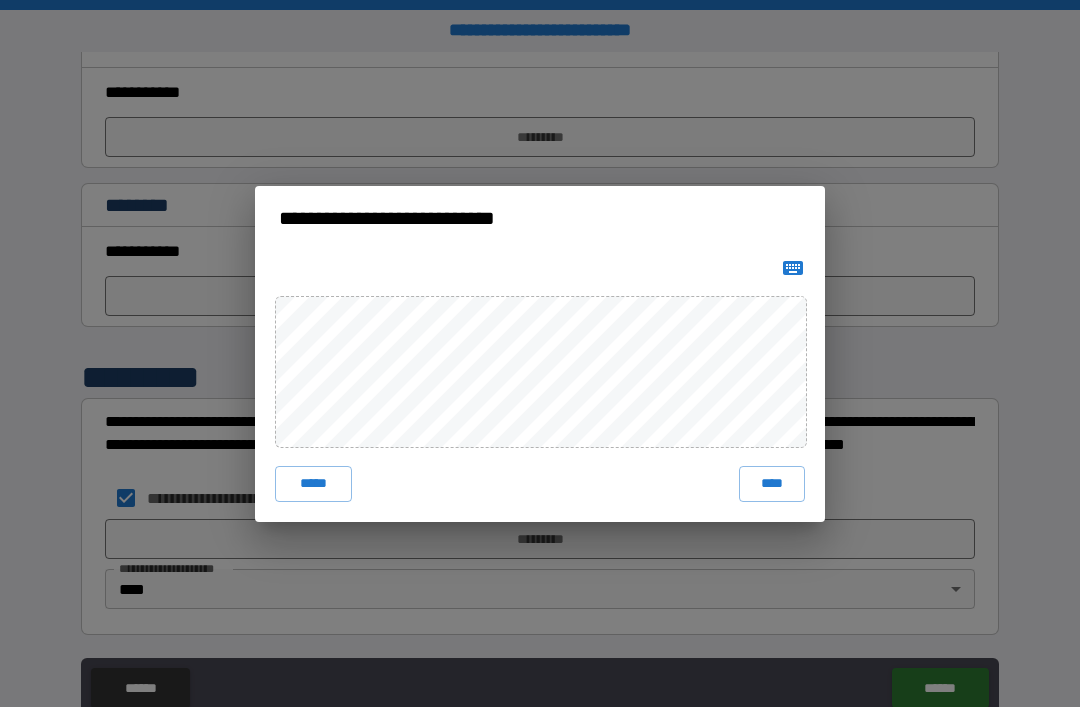 click 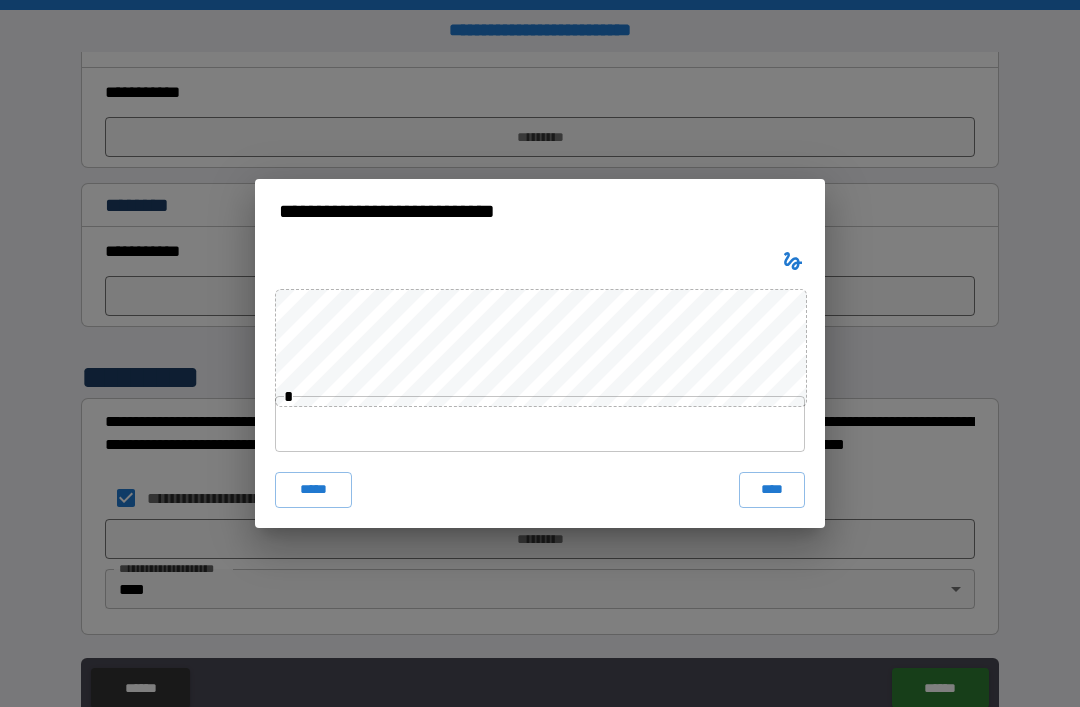 click at bounding box center [540, 424] 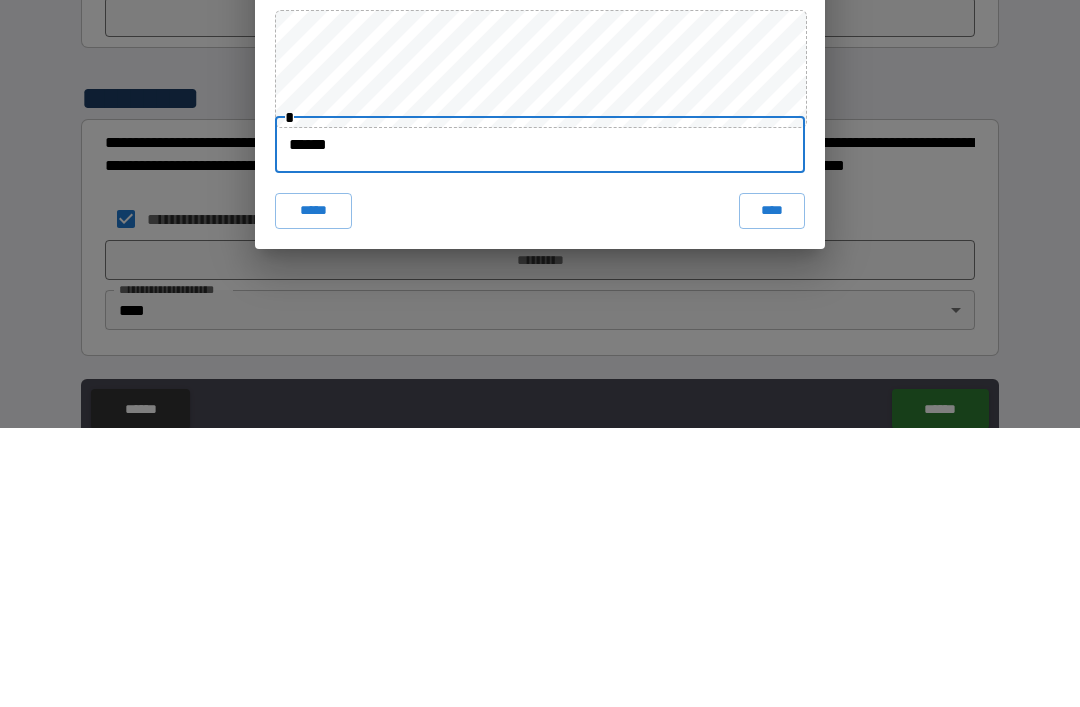 type on "*******" 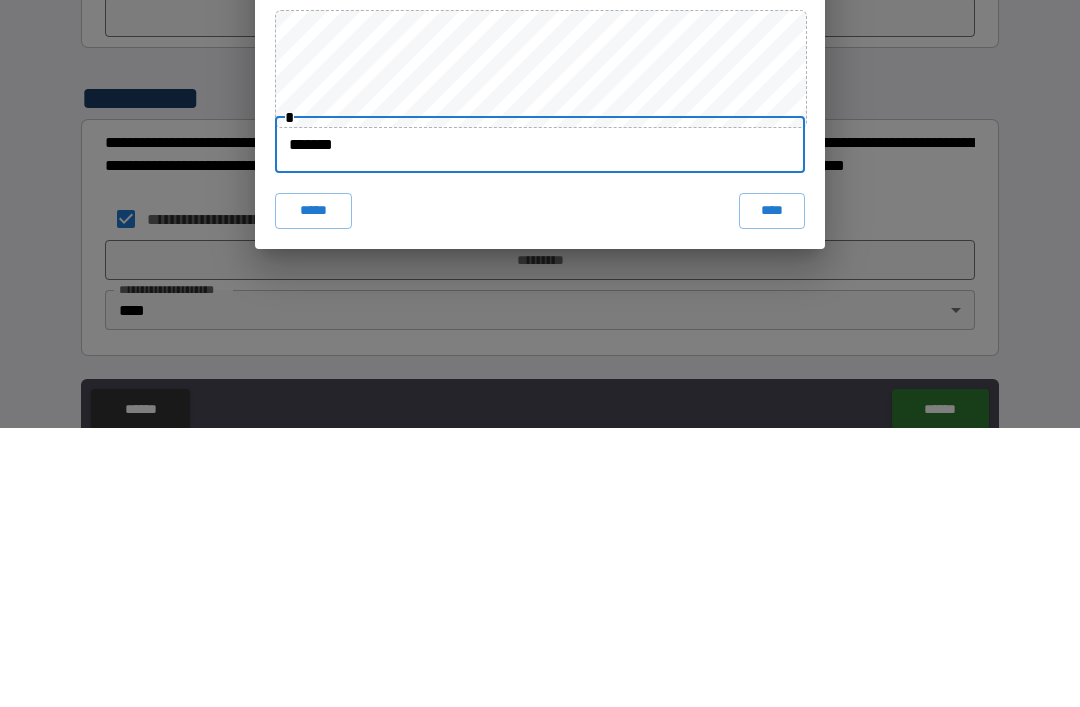 click on "****" at bounding box center (772, 490) 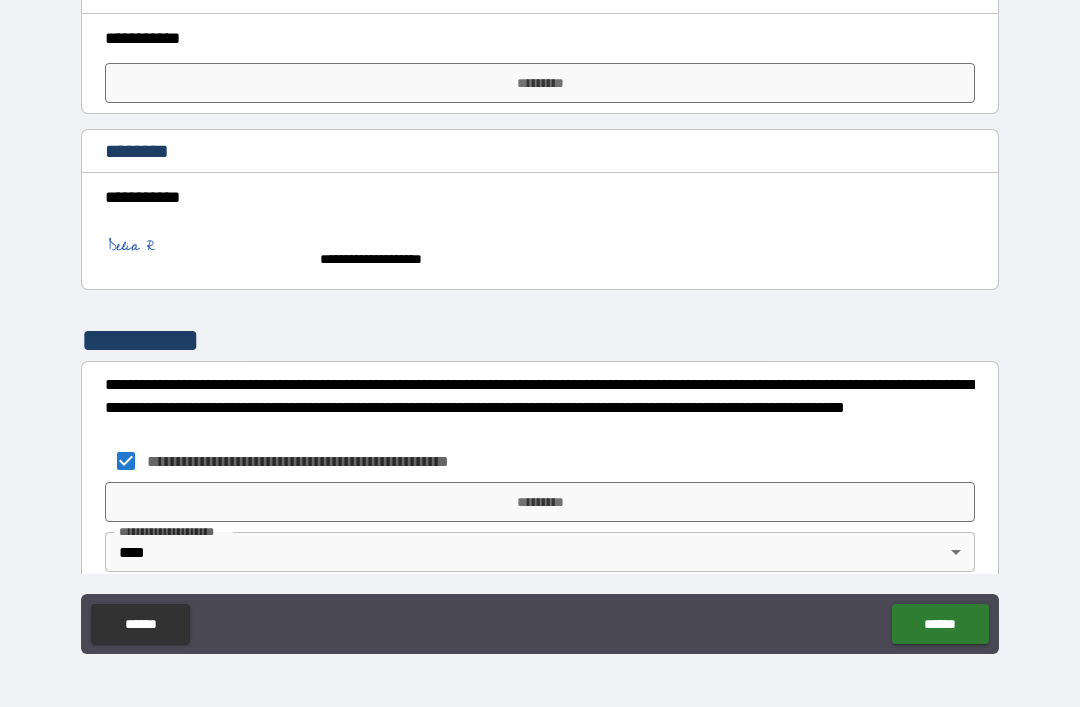 type on "*" 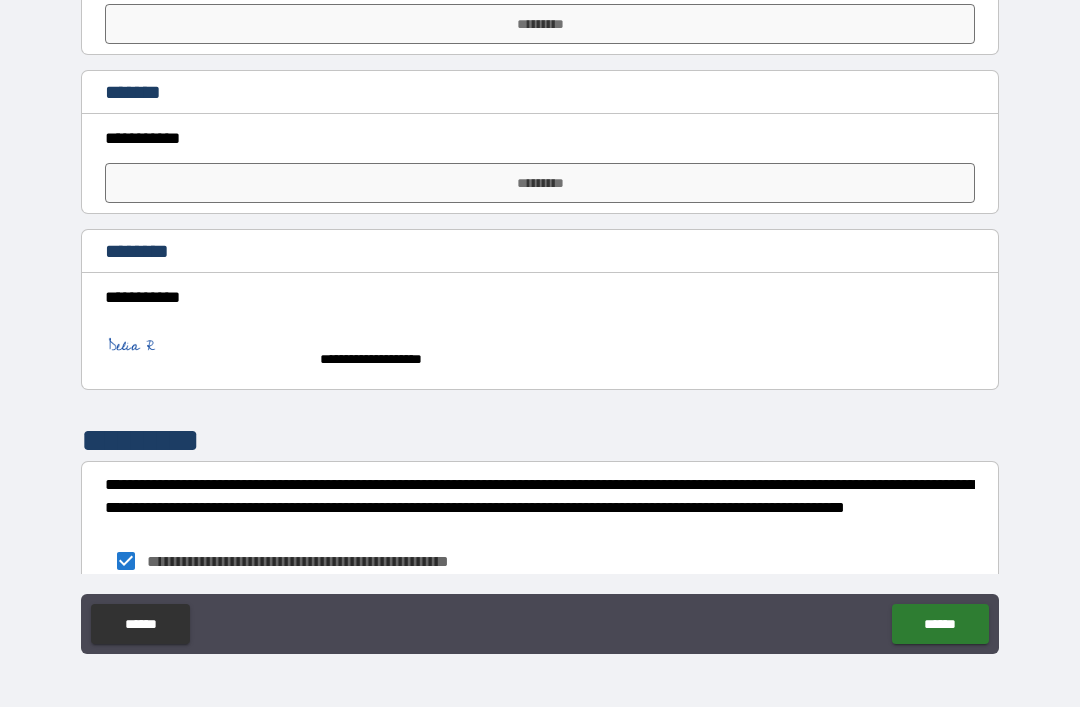 scroll, scrollTop: 2915, scrollLeft: 0, axis: vertical 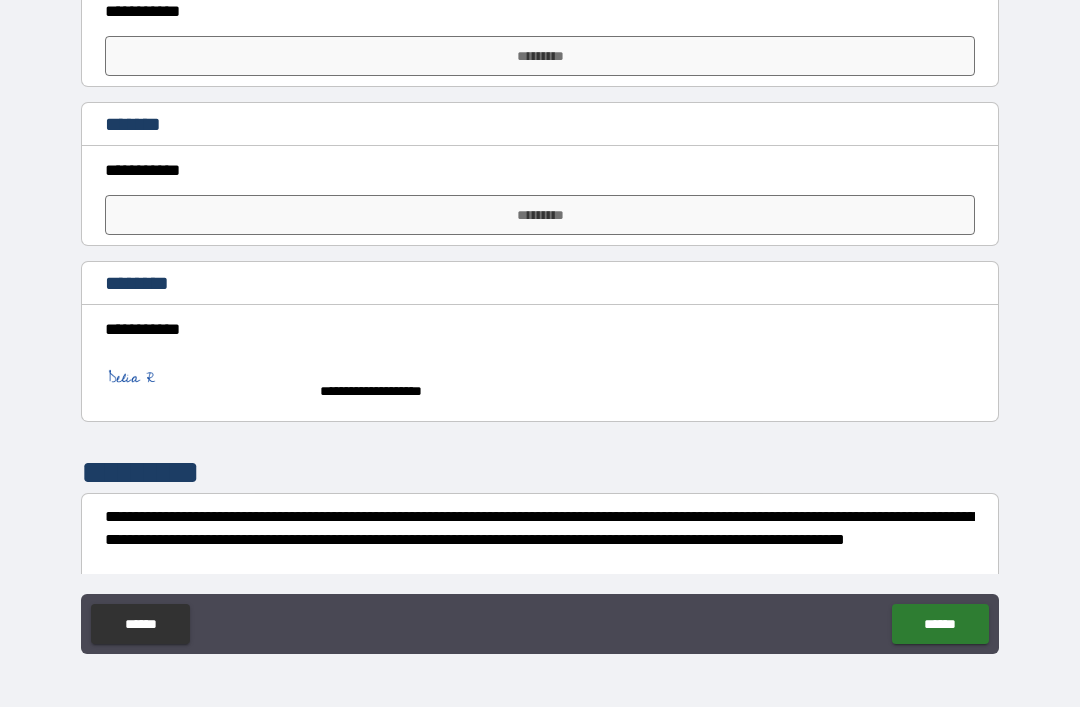 click on "*********" at bounding box center (540, 215) 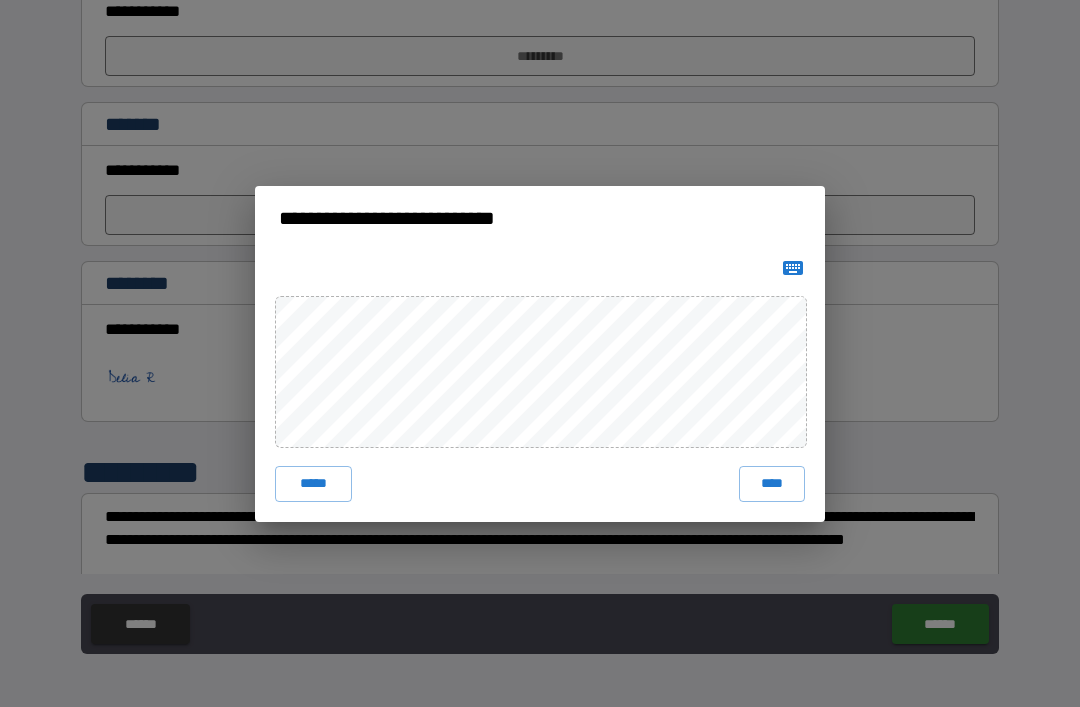 click 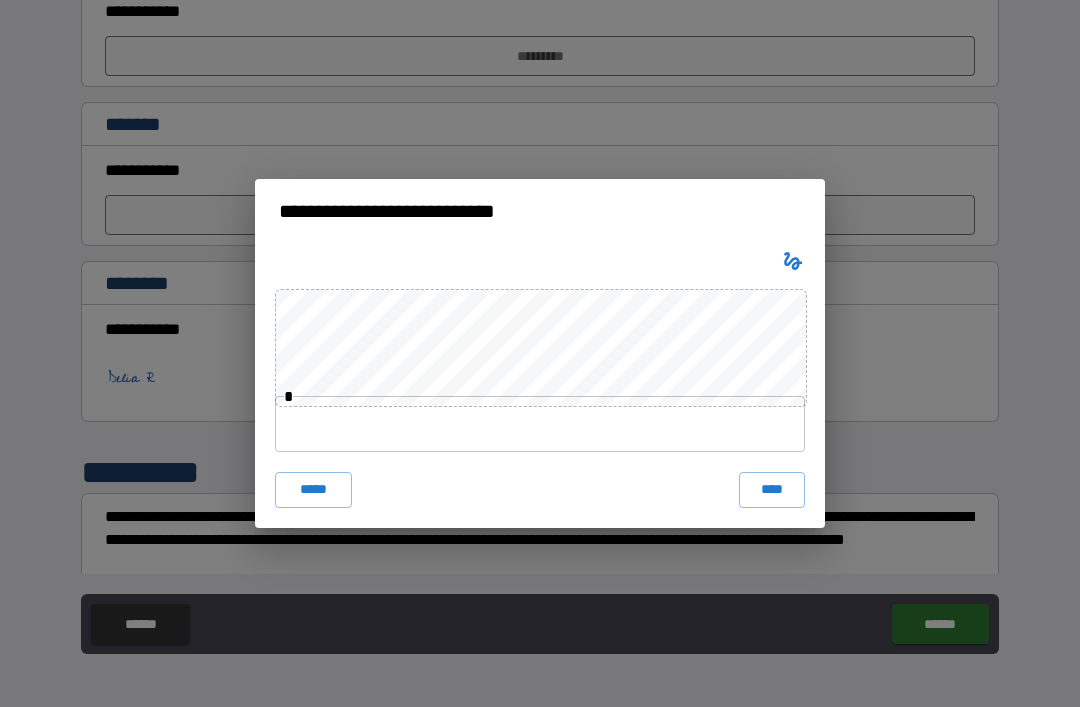 click at bounding box center (540, 424) 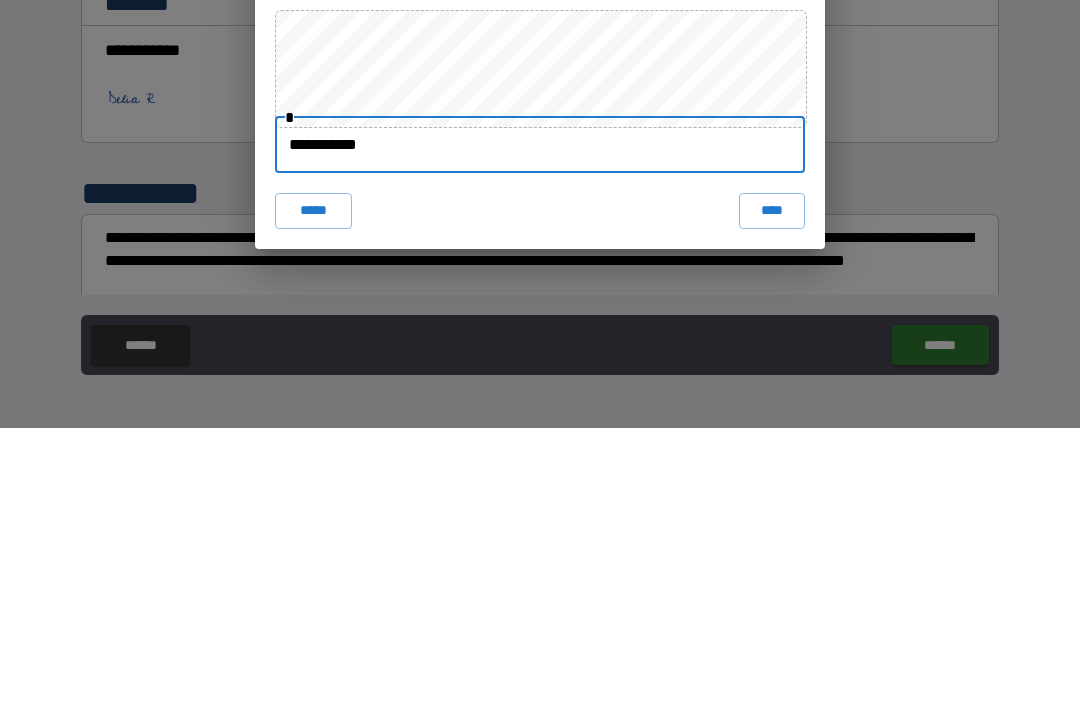 type on "**********" 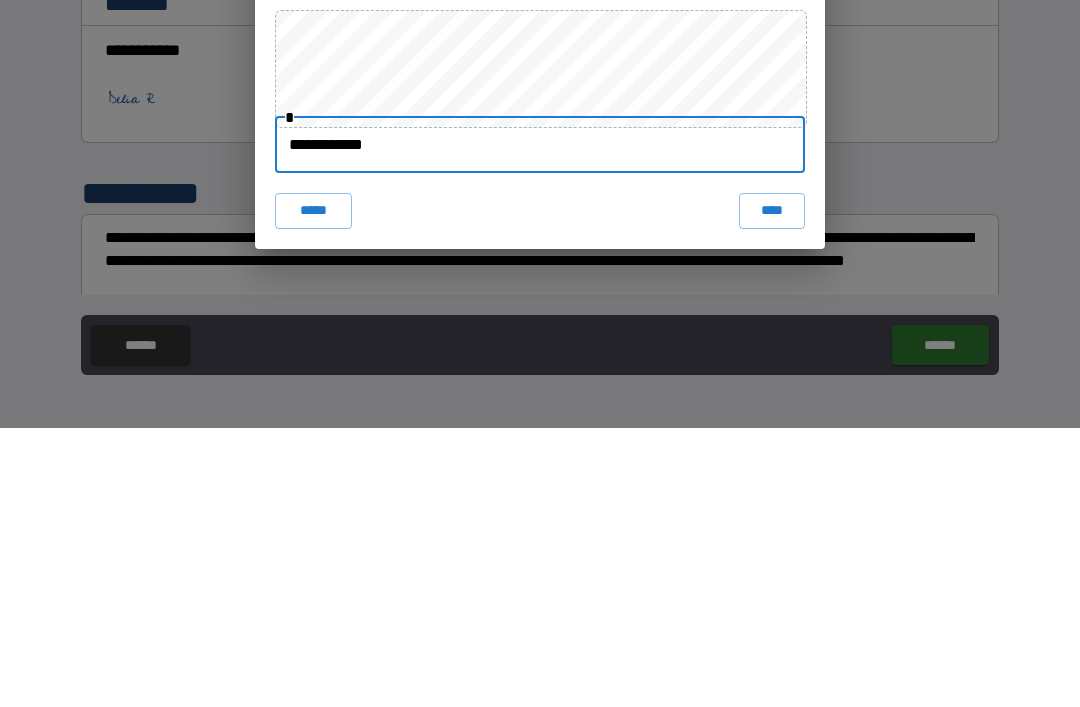 click on "****" at bounding box center [772, 490] 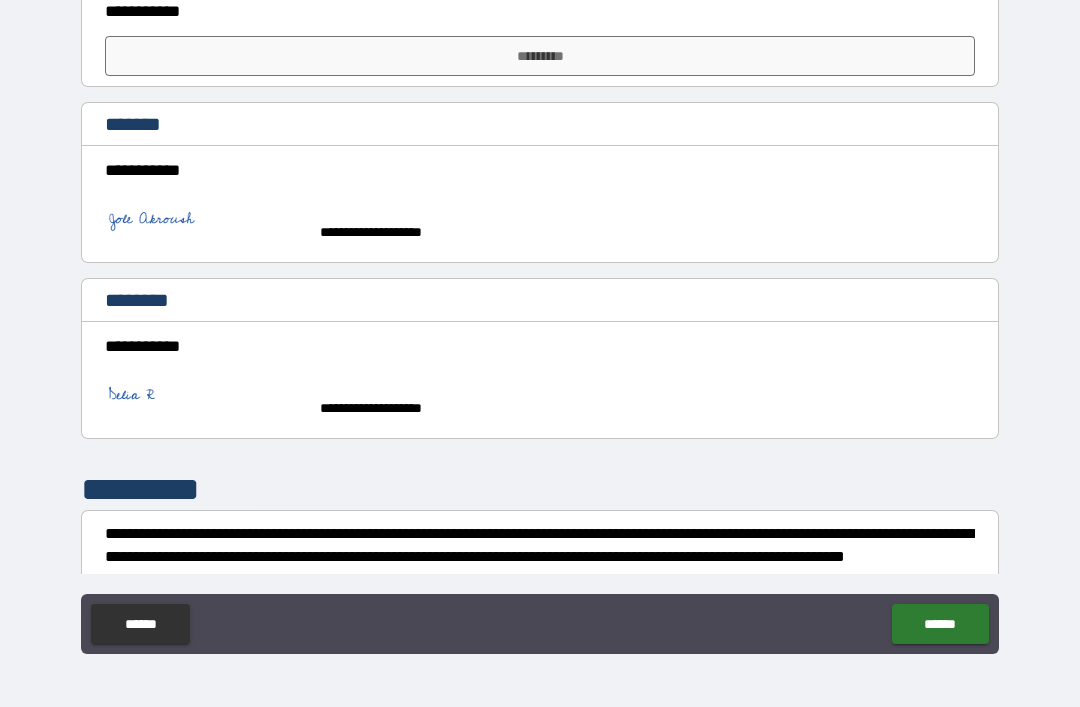 type on "*" 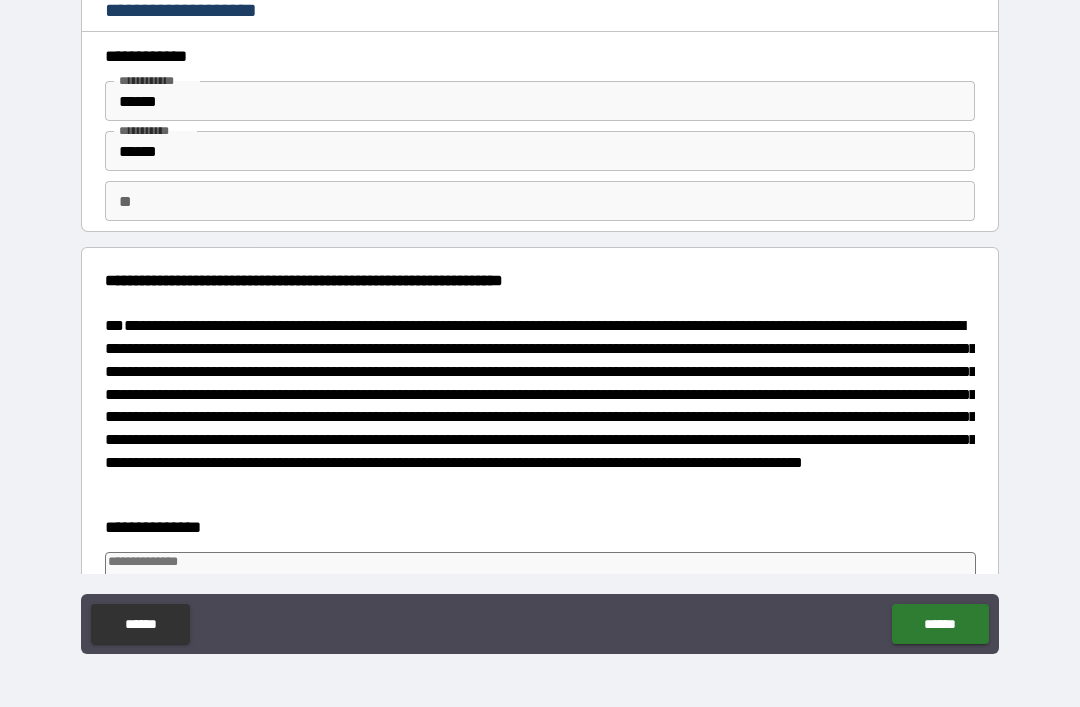 scroll, scrollTop: 0, scrollLeft: 0, axis: both 